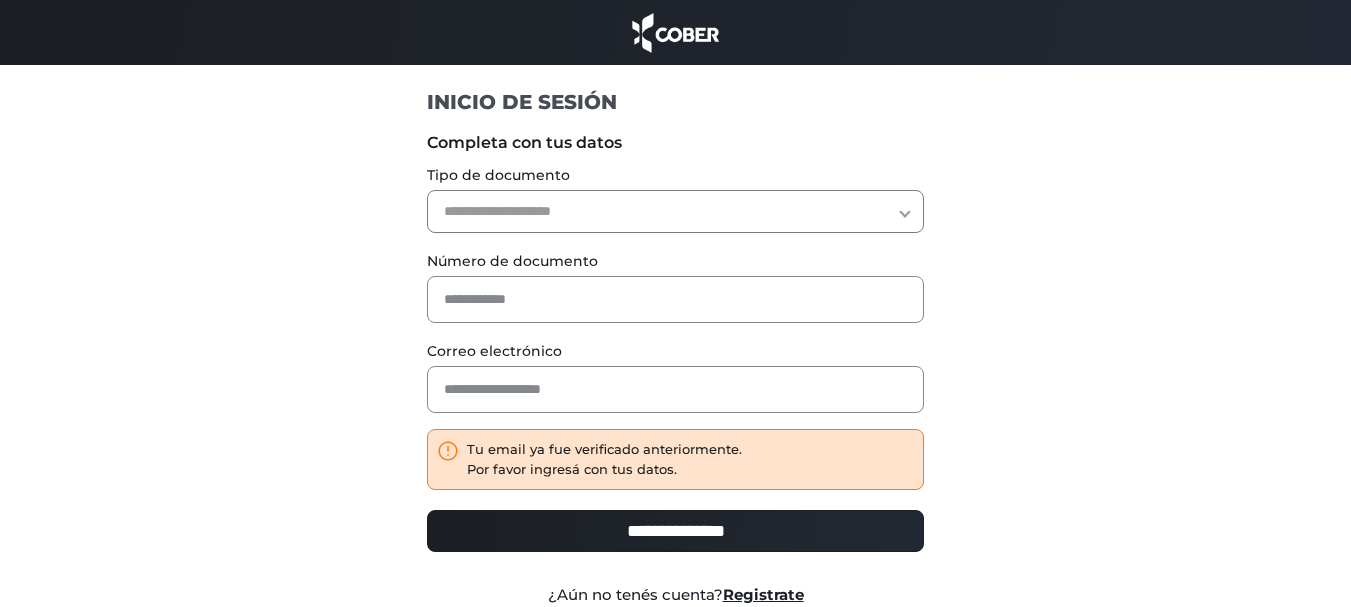 scroll, scrollTop: 0, scrollLeft: 0, axis: both 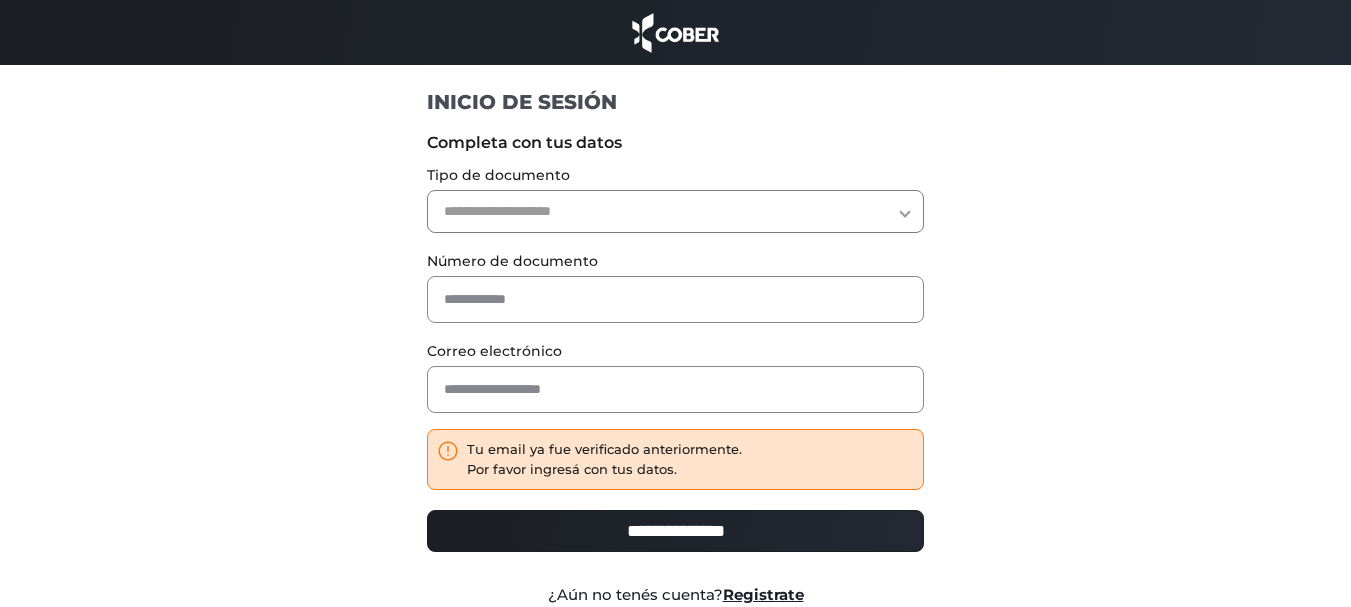 click on "**********" at bounding box center (675, 211) 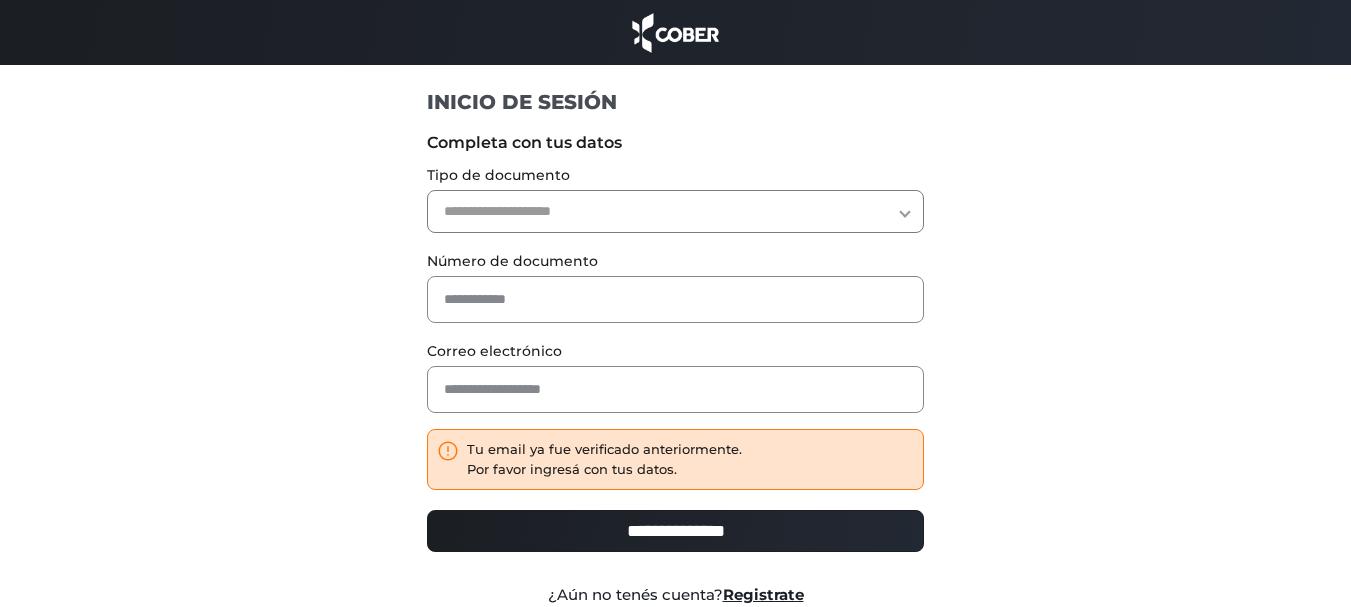 select on "***" 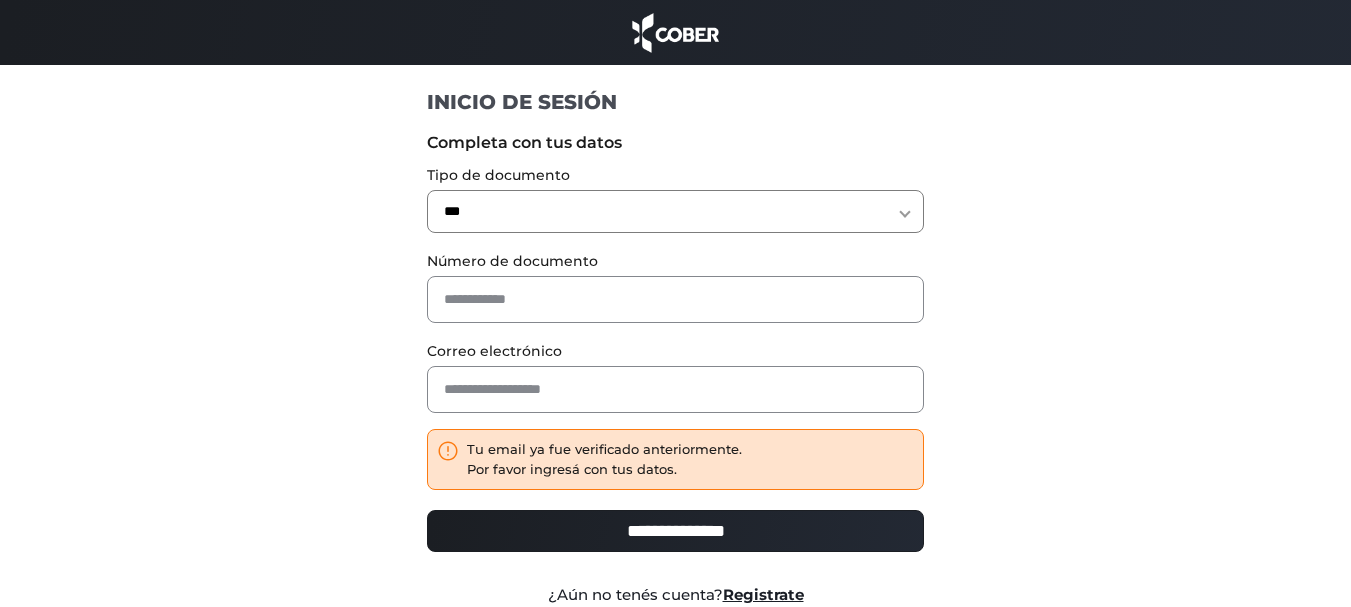 click on "**********" at bounding box center [675, 211] 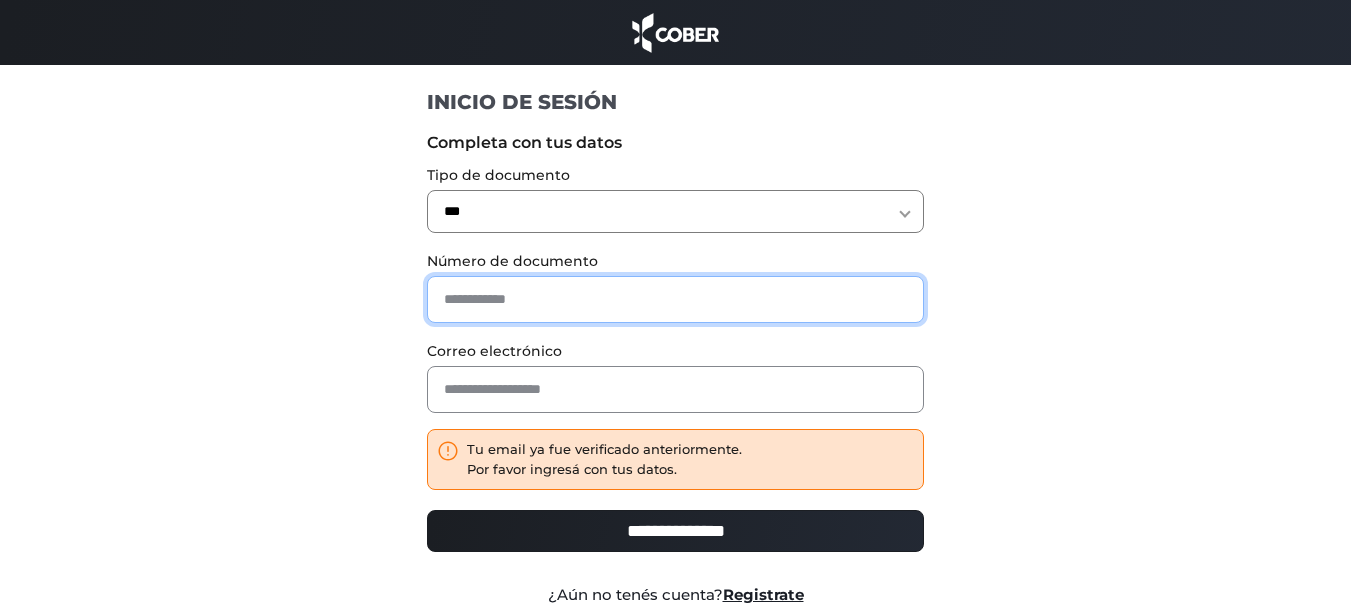 click at bounding box center [675, 299] 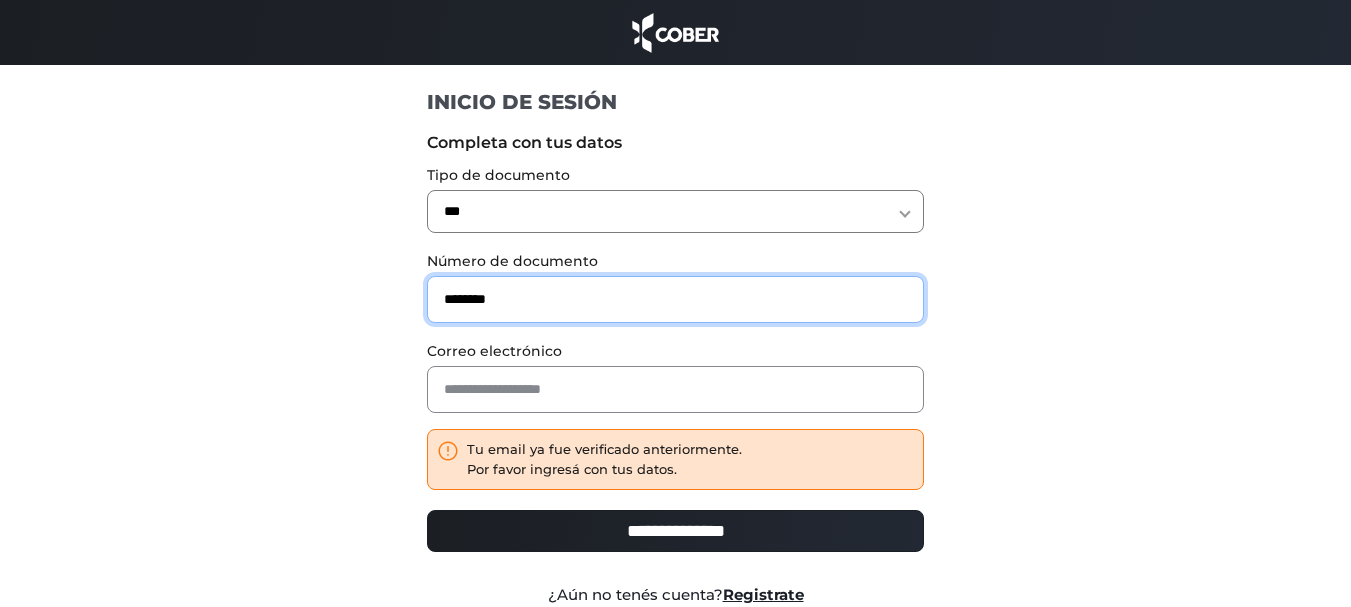 type on "********" 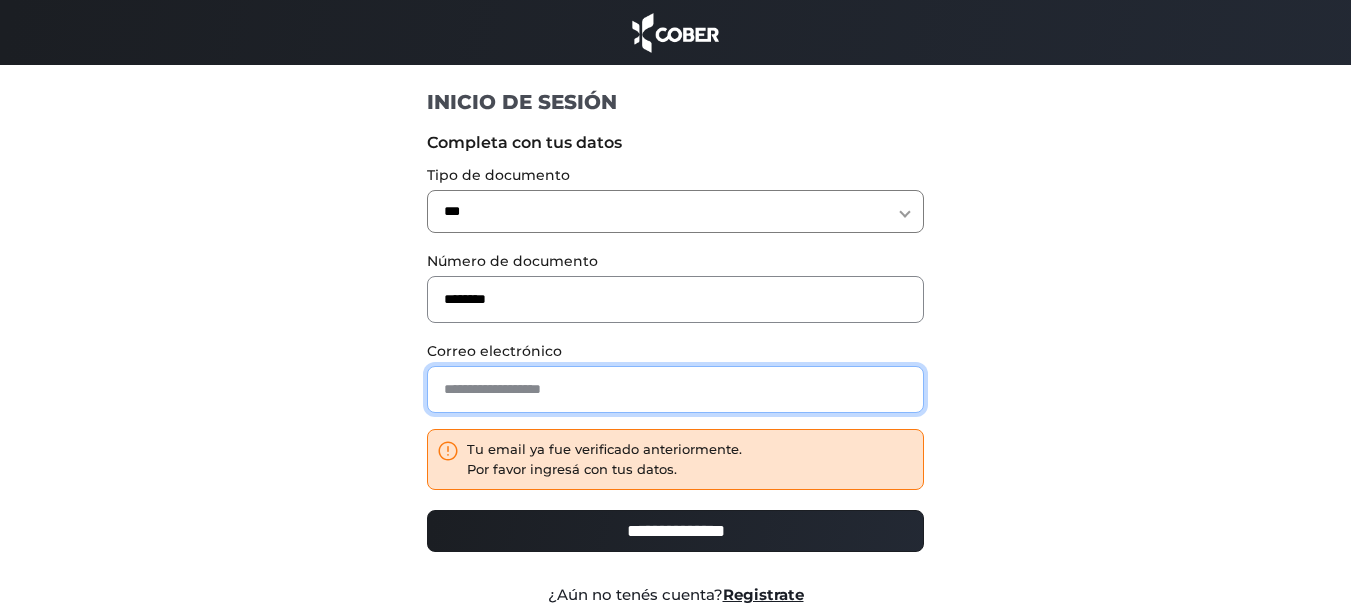 click at bounding box center [675, 389] 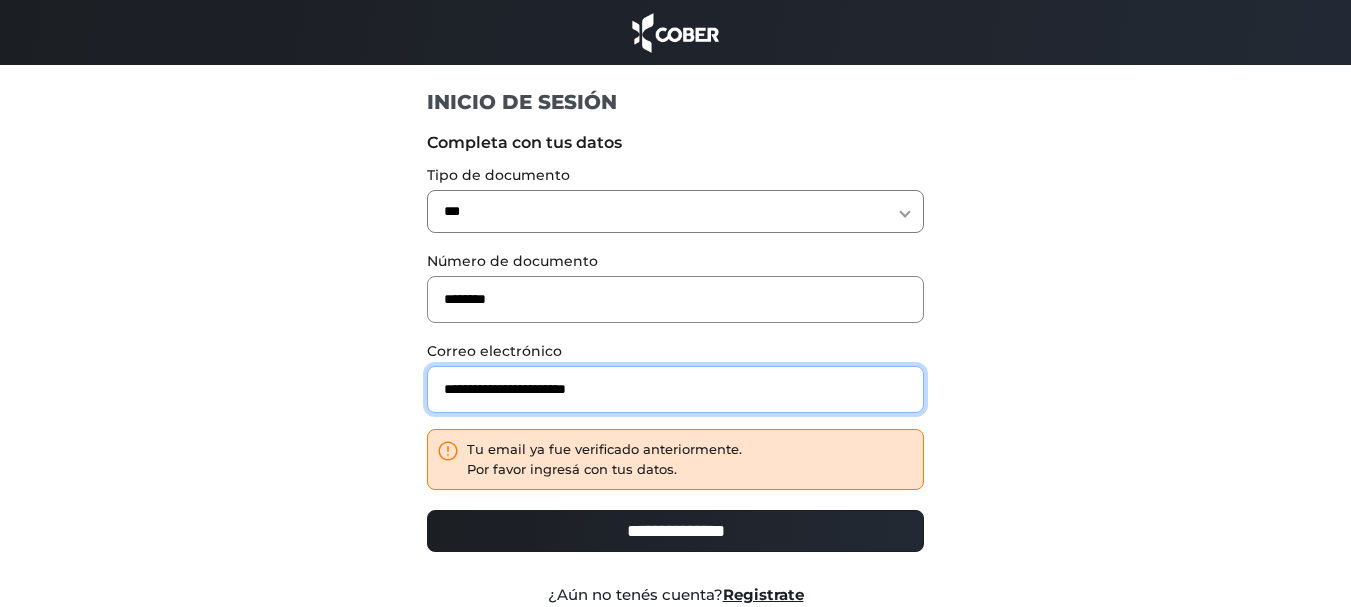 type on "**********" 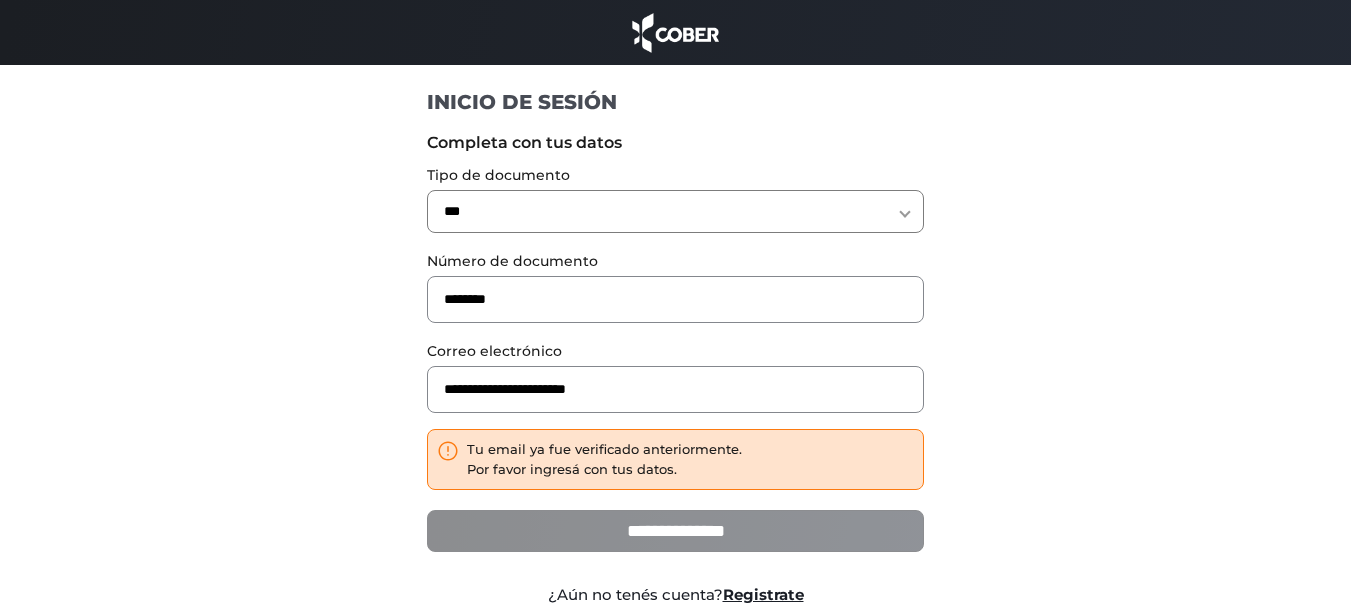 click on "**********" at bounding box center (675, 531) 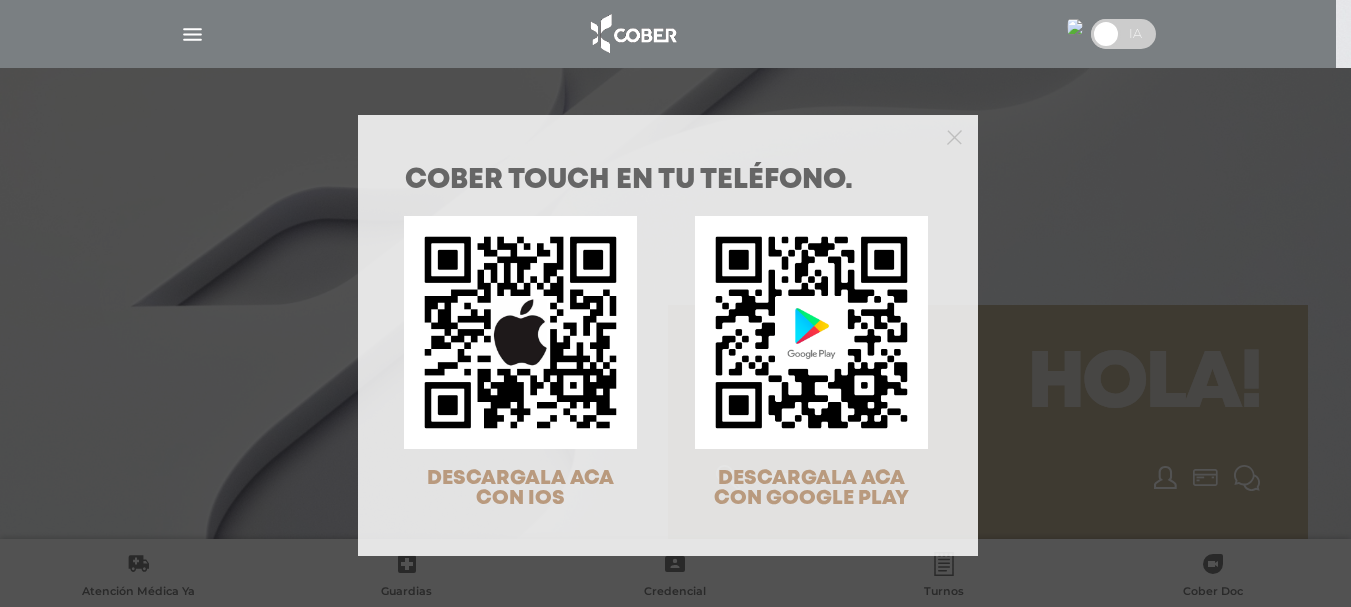 scroll, scrollTop: 0, scrollLeft: 0, axis: both 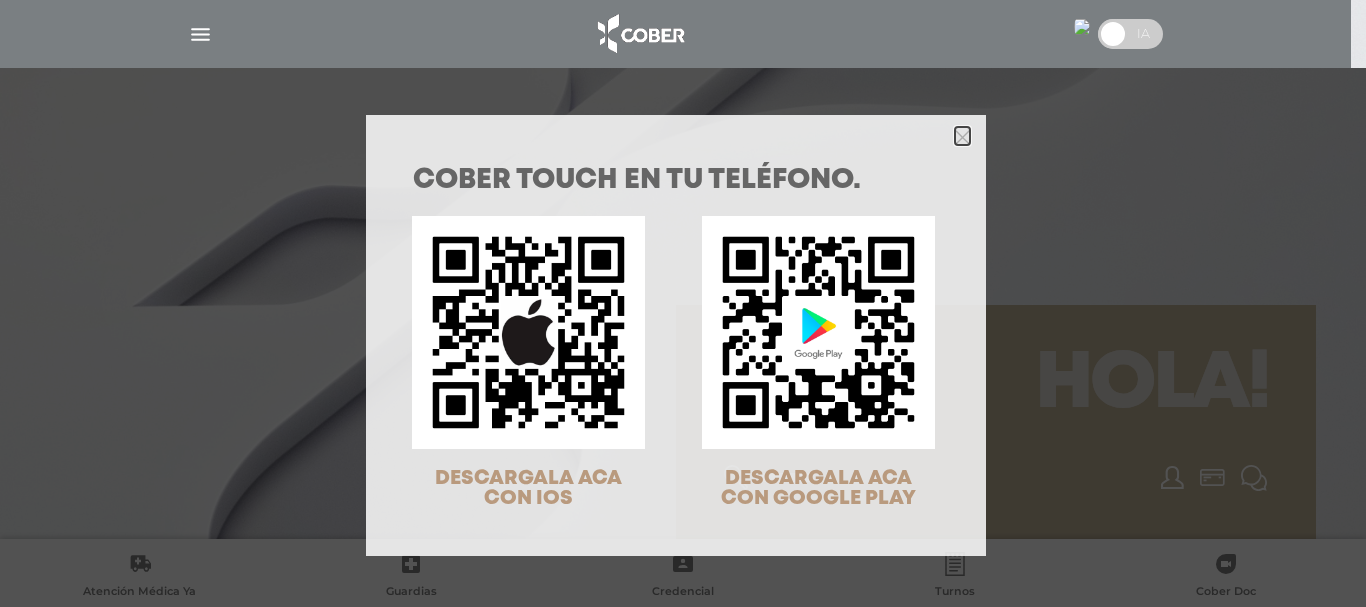 click at bounding box center (962, 137) 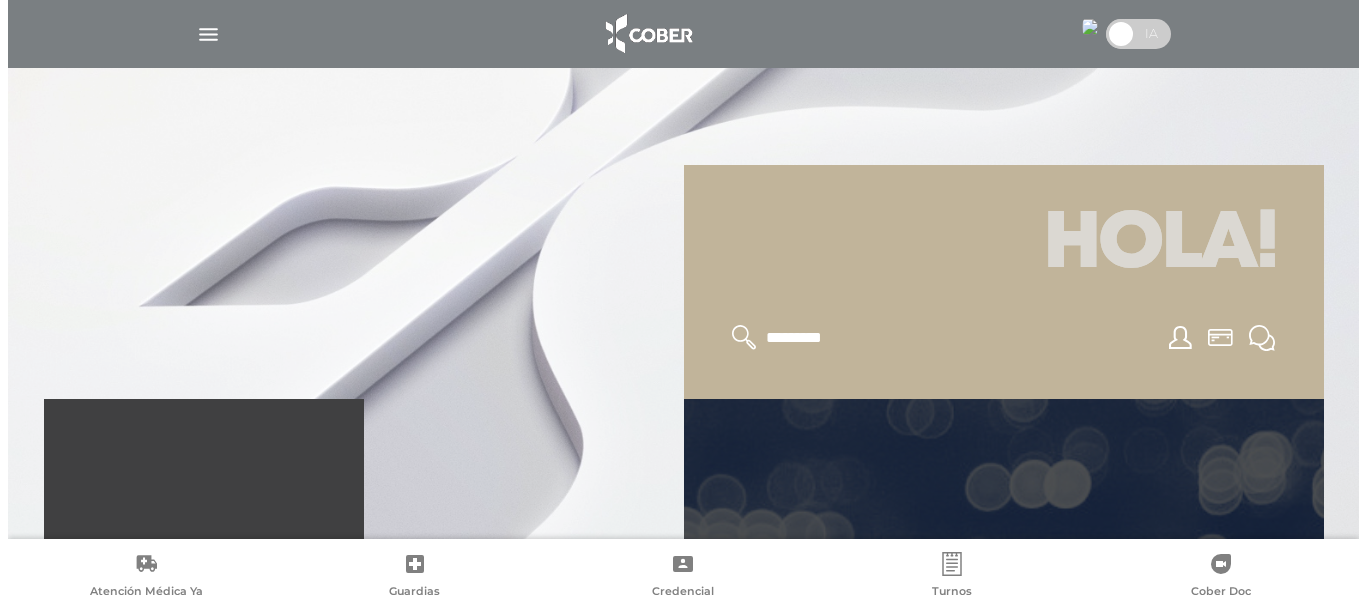 scroll, scrollTop: 0, scrollLeft: 0, axis: both 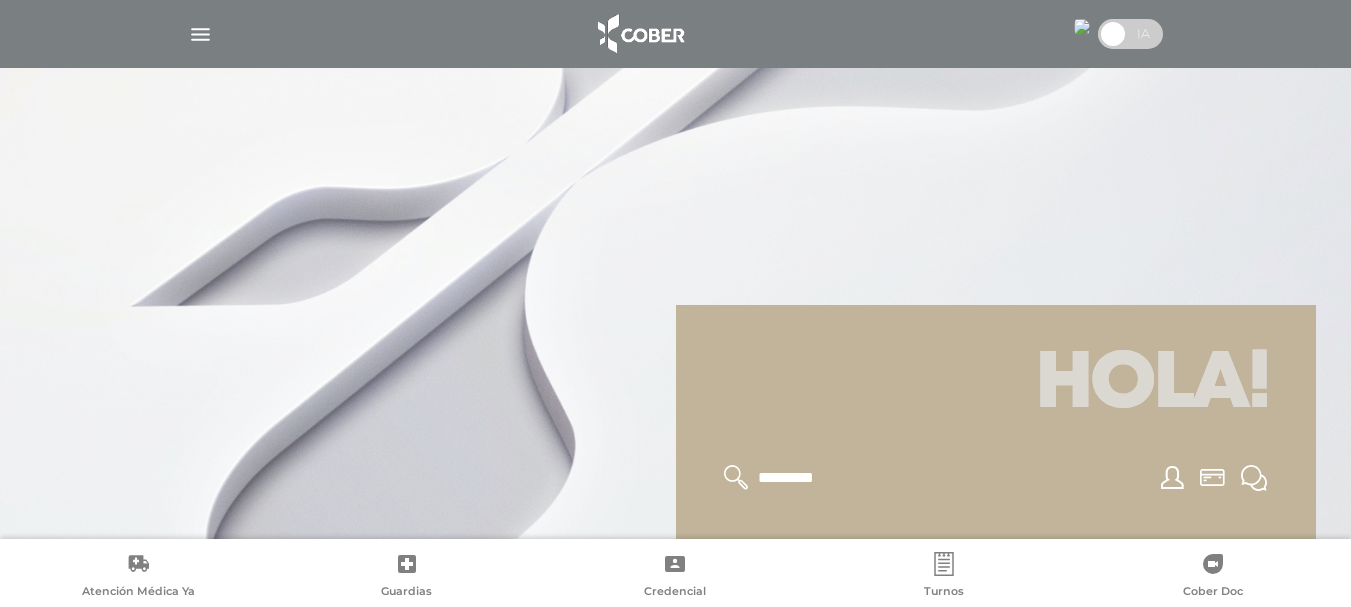 click at bounding box center (200, 34) 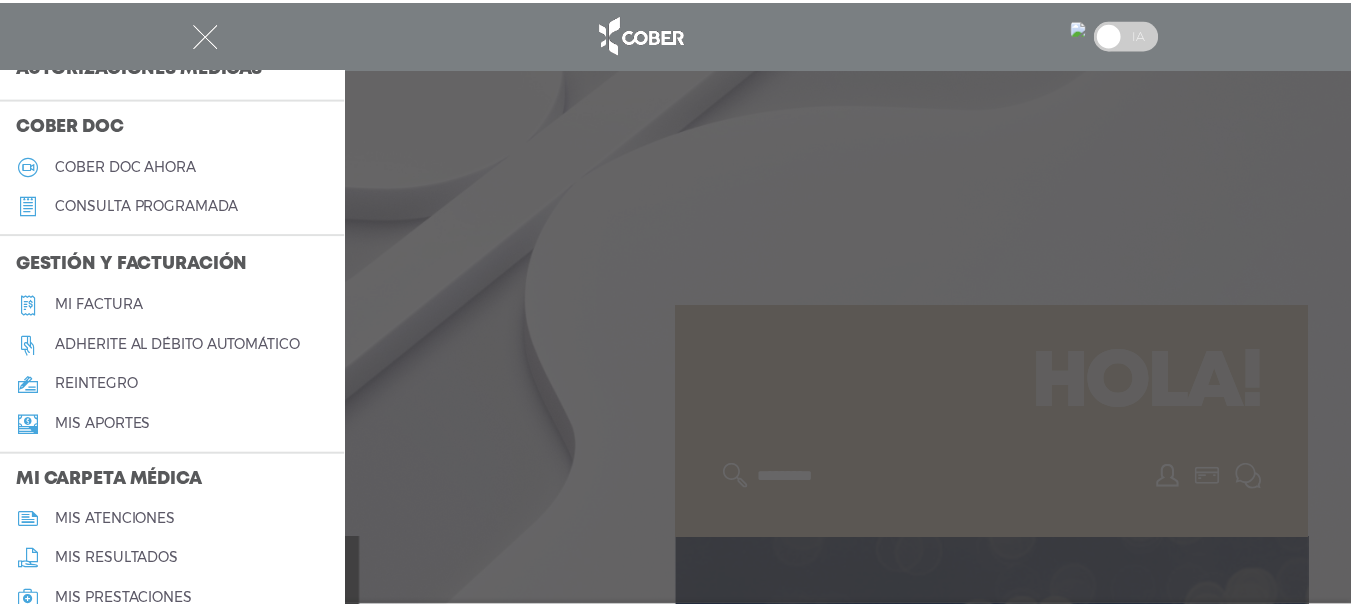 scroll, scrollTop: 553, scrollLeft: 0, axis: vertical 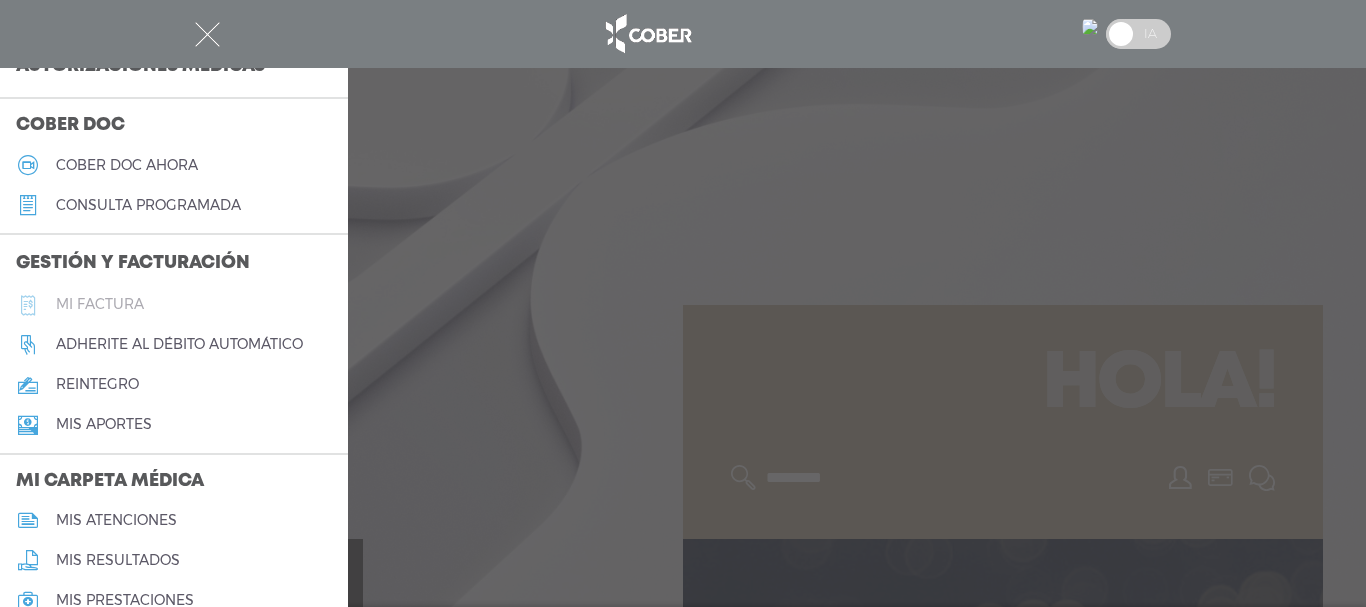 click on "Mi factura" at bounding box center (174, 305) 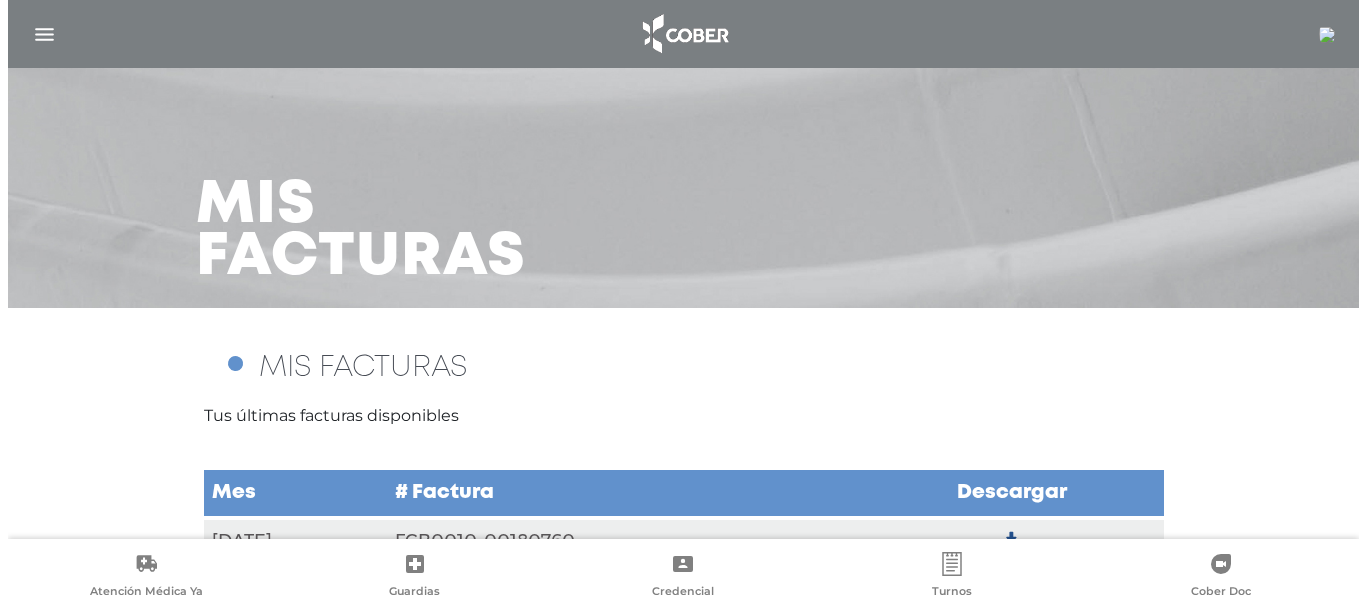 scroll, scrollTop: 140, scrollLeft: 0, axis: vertical 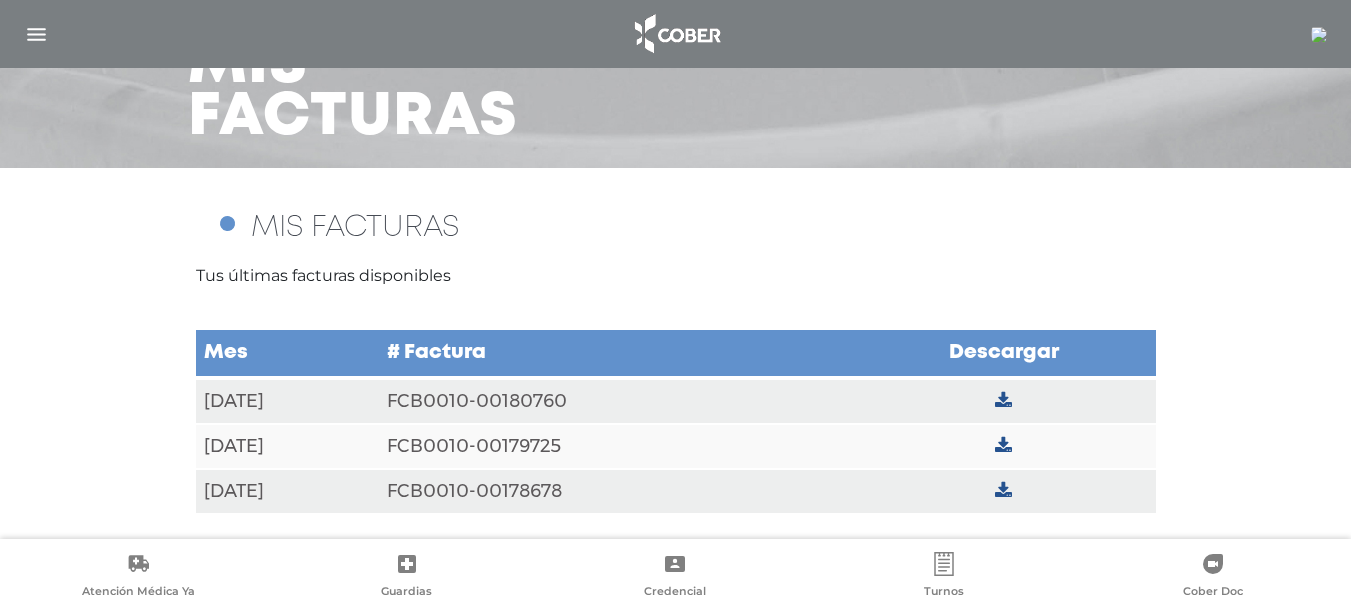click at bounding box center [1003, 491] 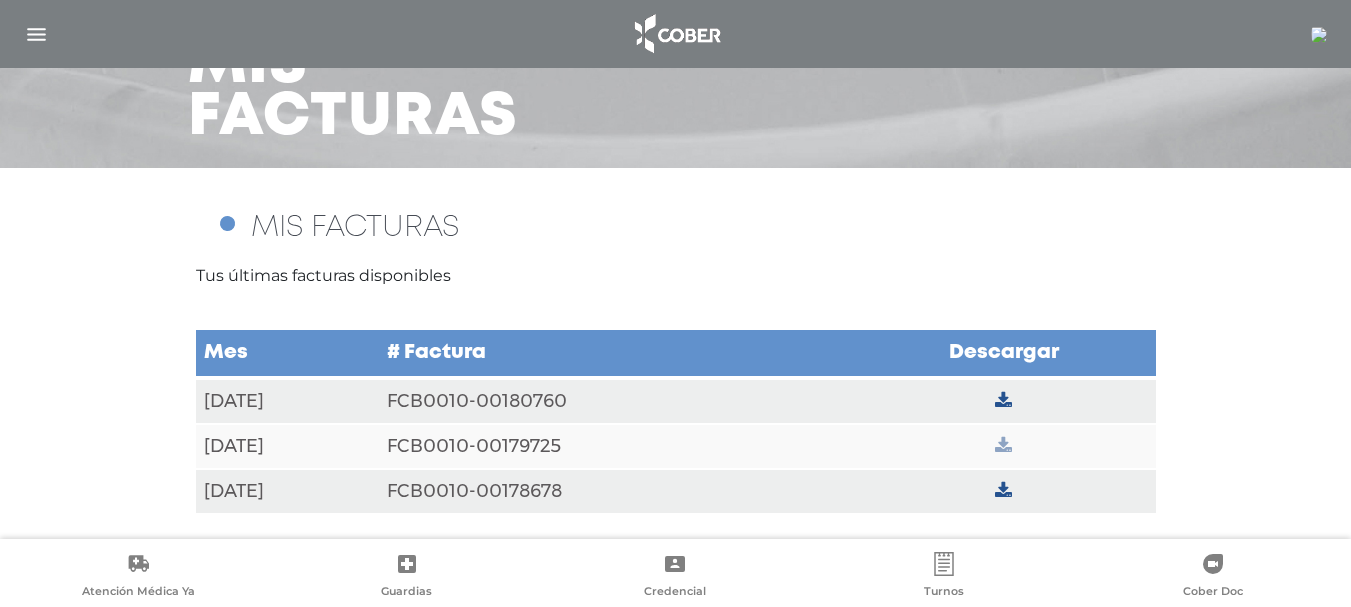 click at bounding box center (1003, 446) 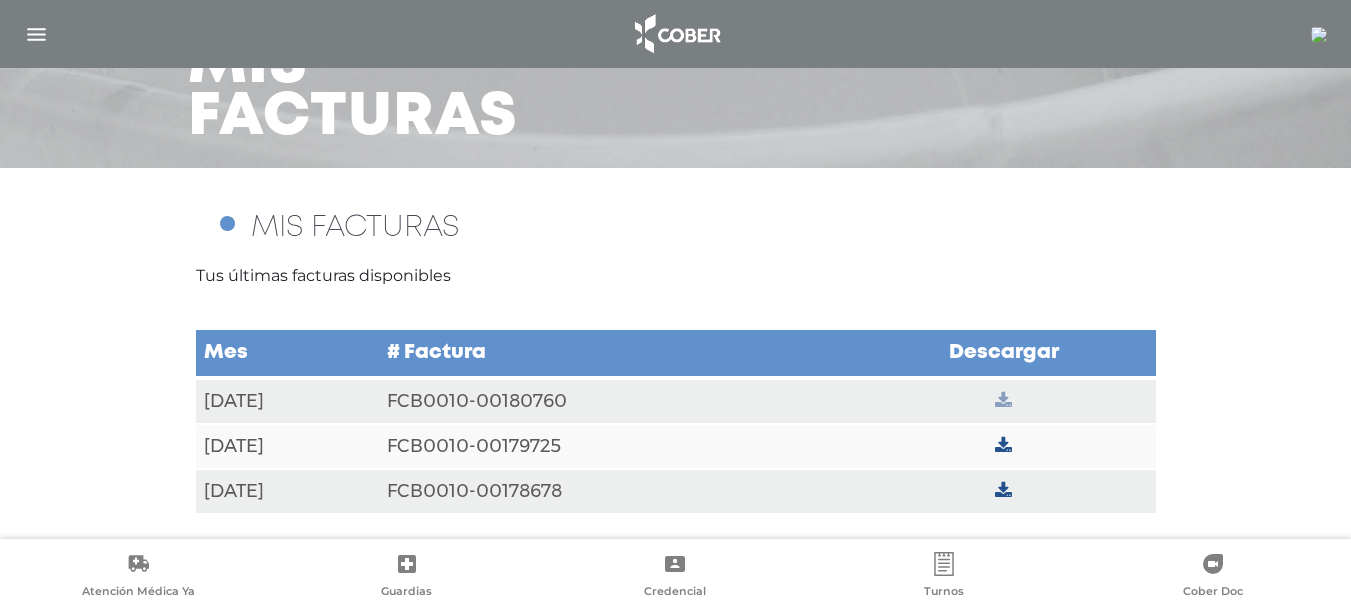 click at bounding box center [1003, 401] 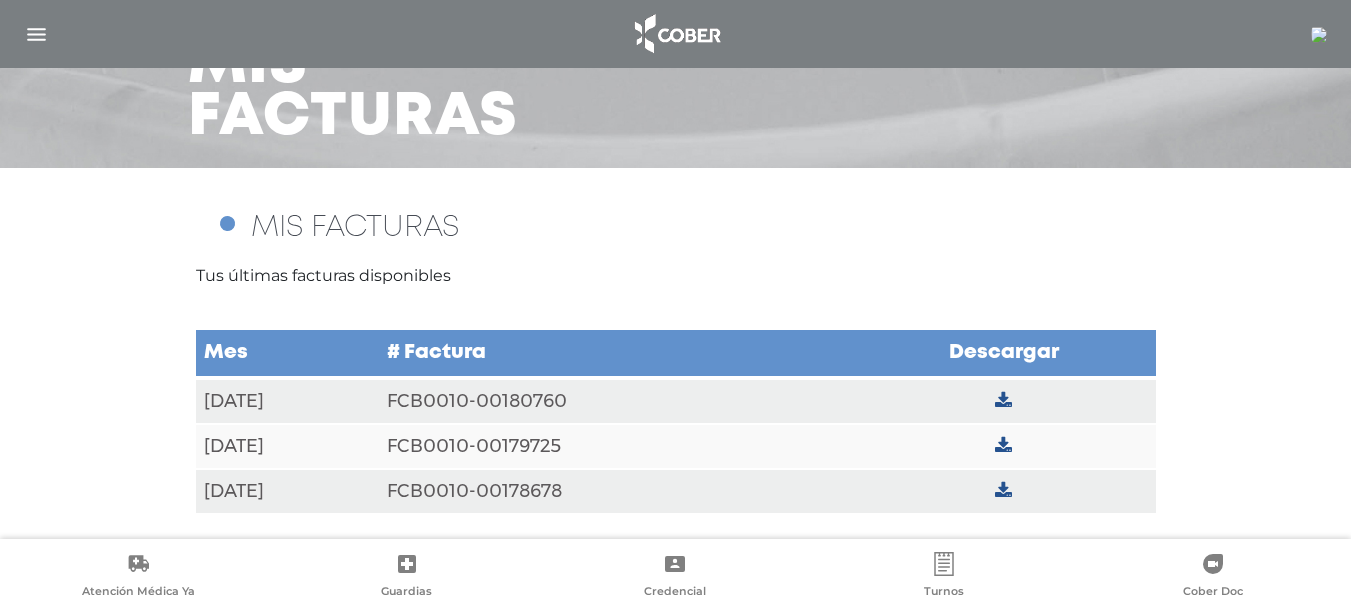 click at bounding box center (1003, 491) 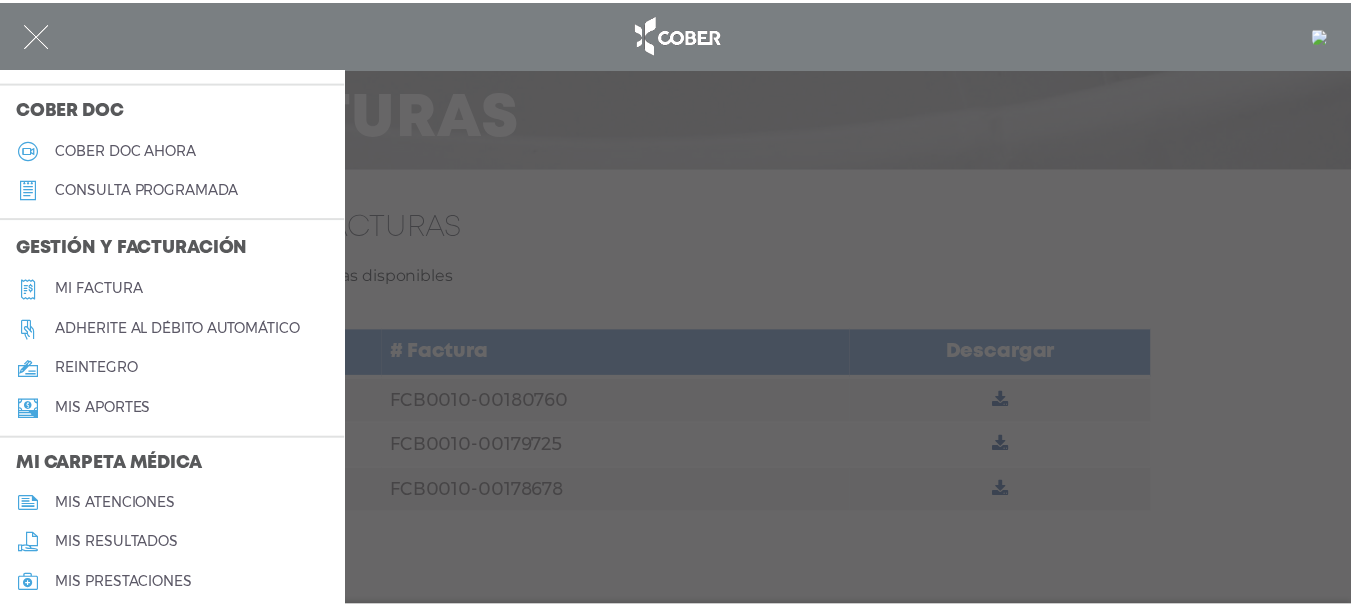 scroll, scrollTop: 569, scrollLeft: 0, axis: vertical 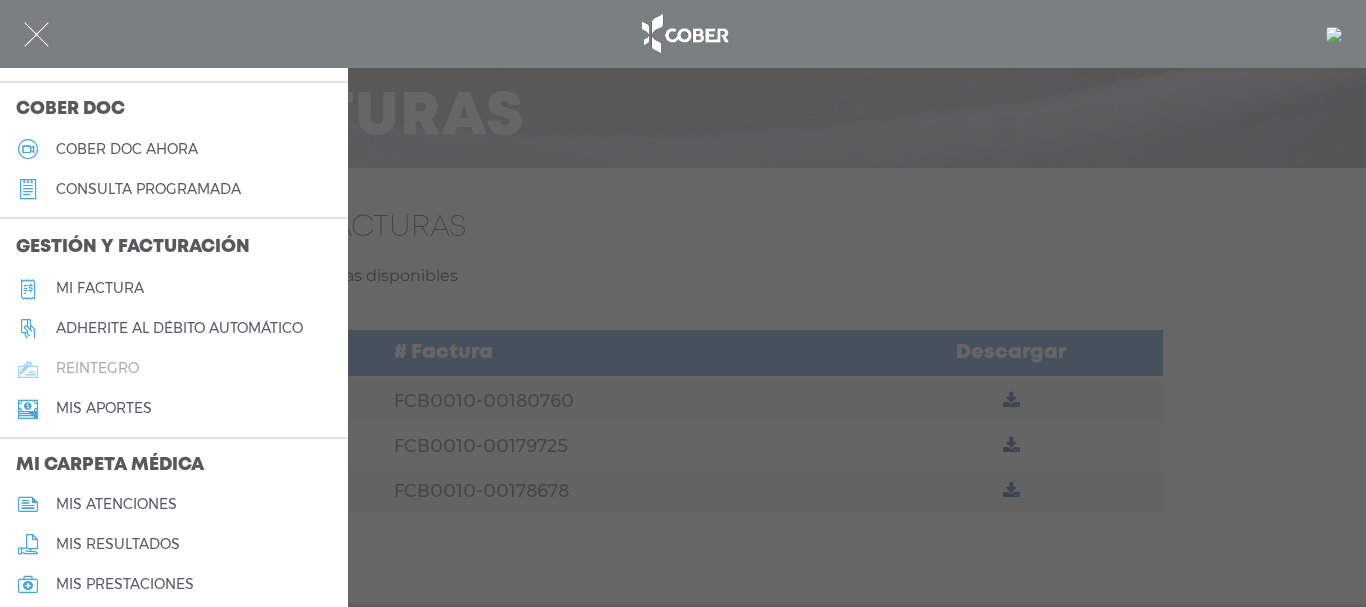 click on "reintegro" at bounding box center (97, 368) 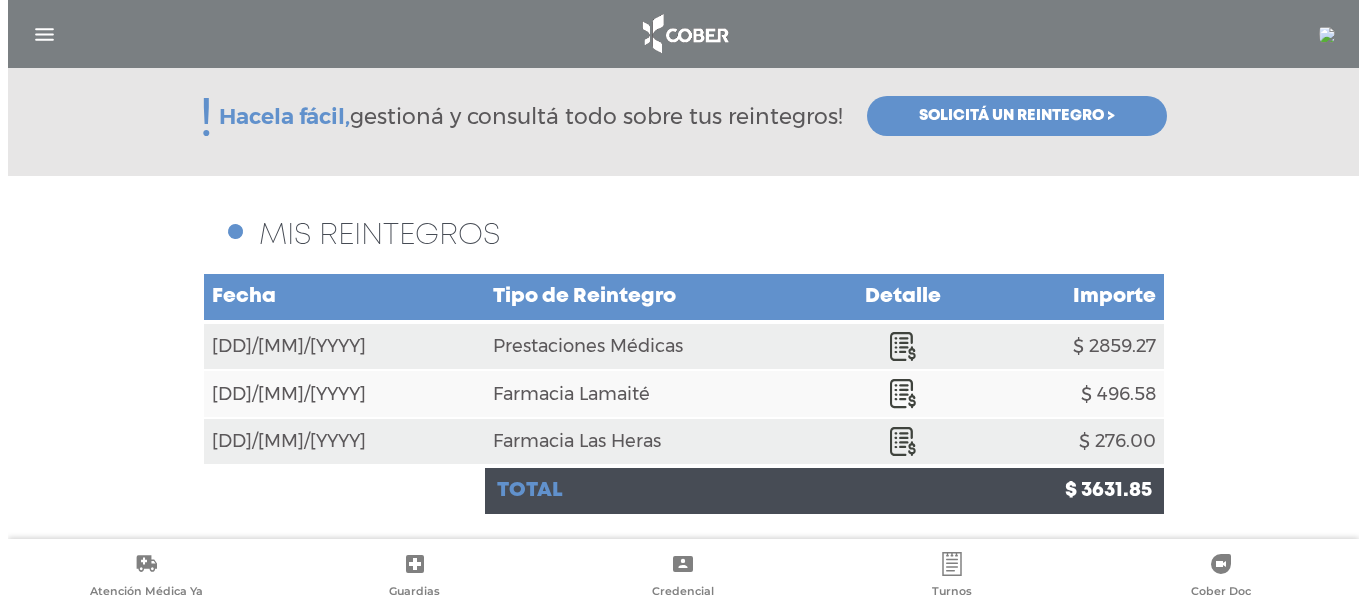 scroll, scrollTop: 252, scrollLeft: 0, axis: vertical 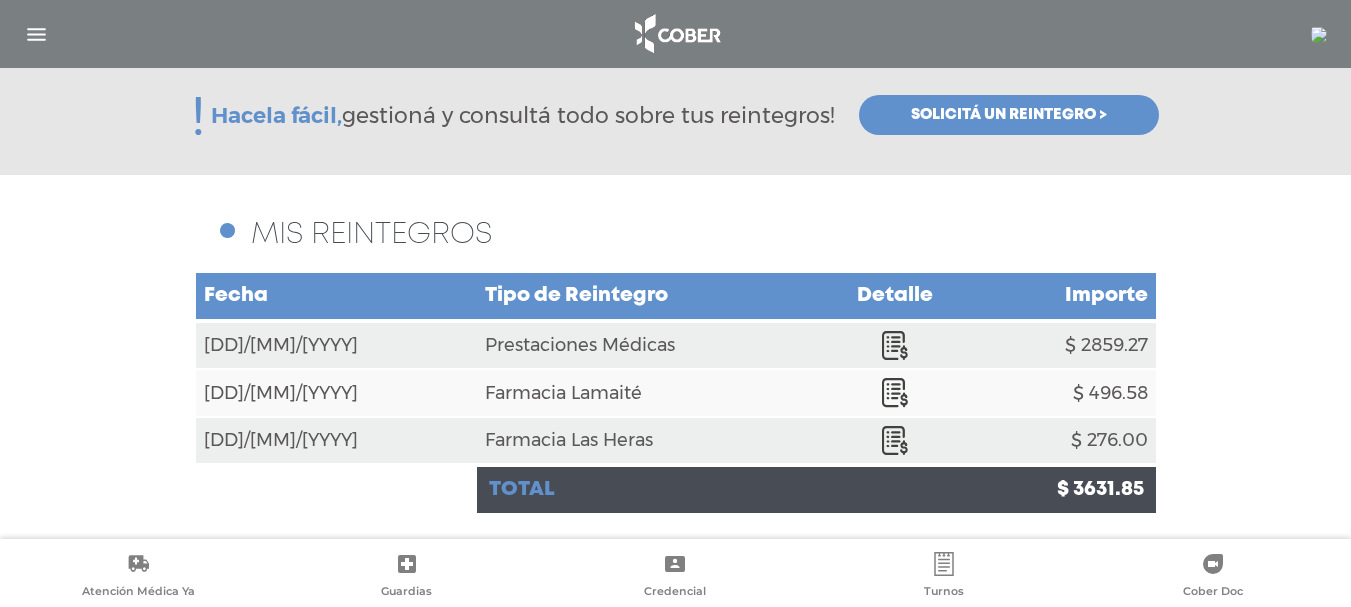 click at bounding box center (36, 34) 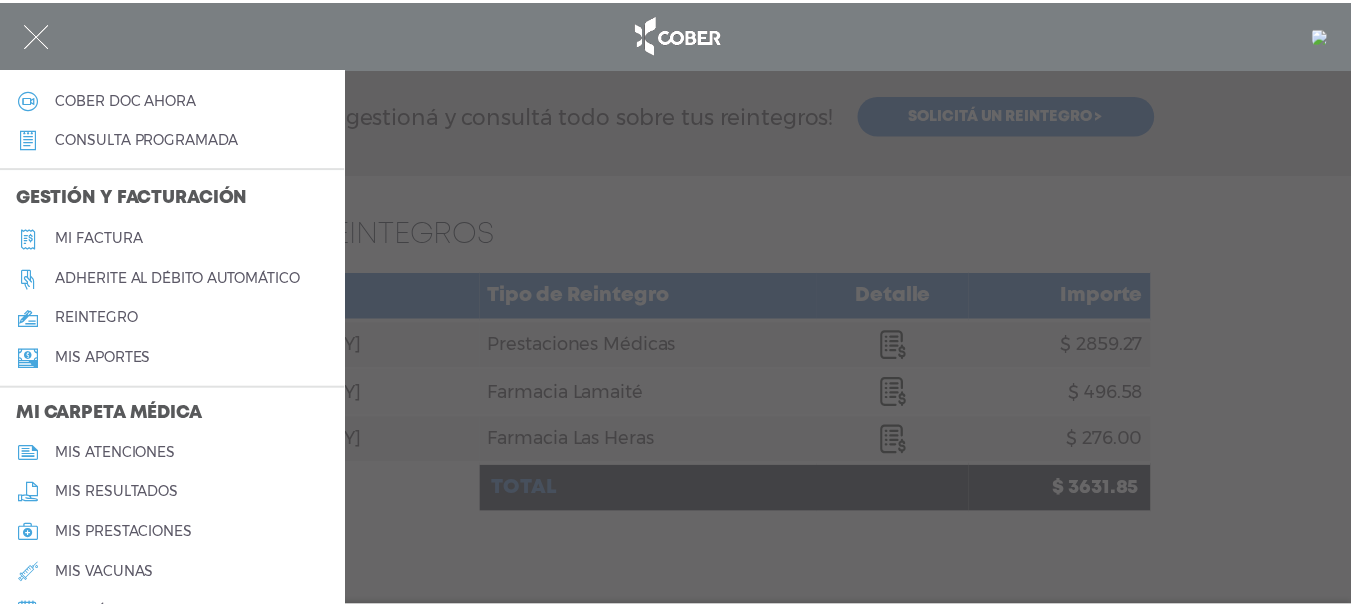 scroll, scrollTop: 618, scrollLeft: 0, axis: vertical 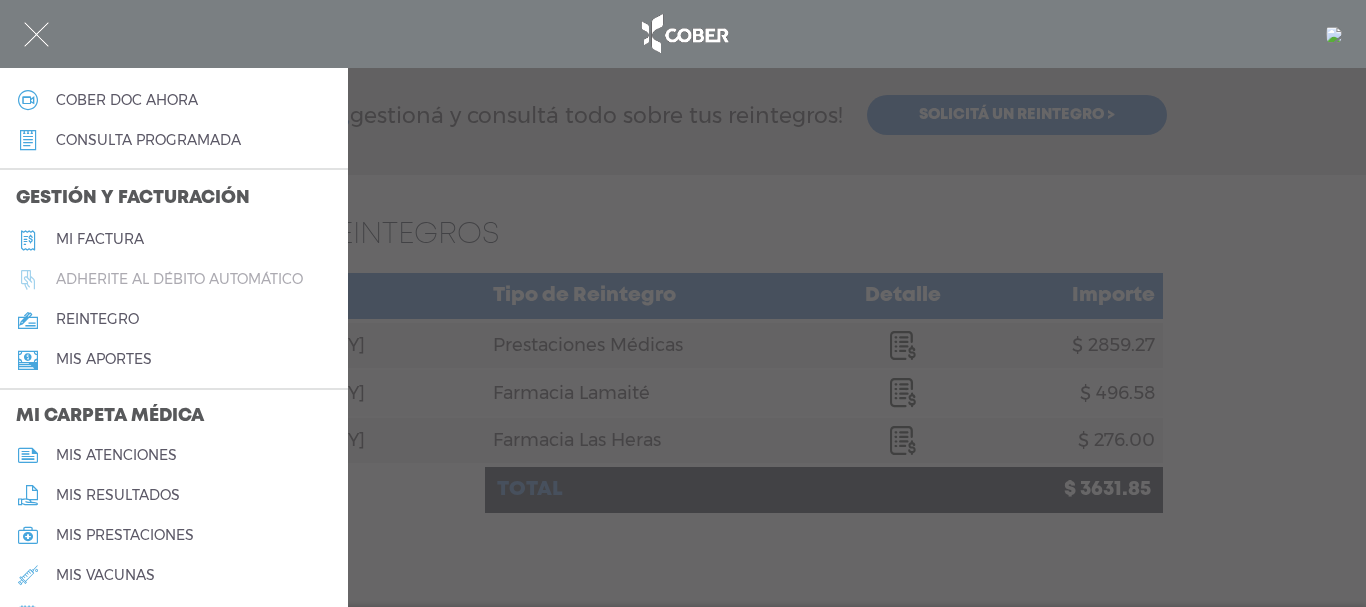 click on "Adherite al débito automático" at bounding box center [179, 279] 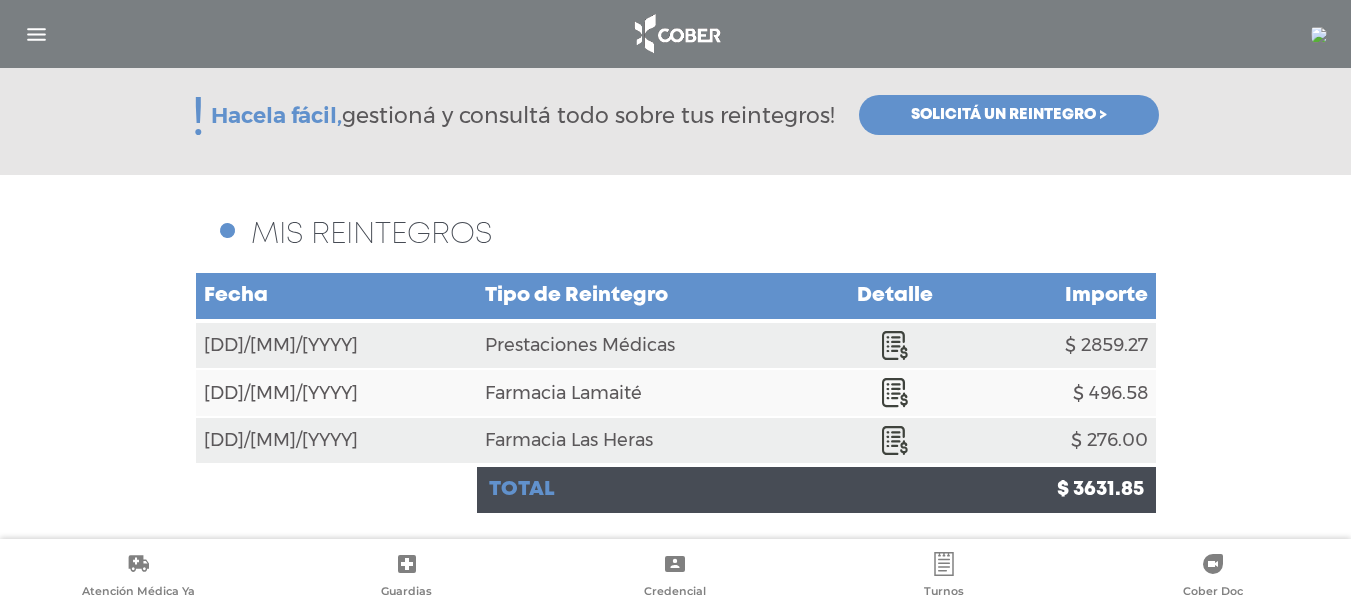 click at bounding box center [36, 34] 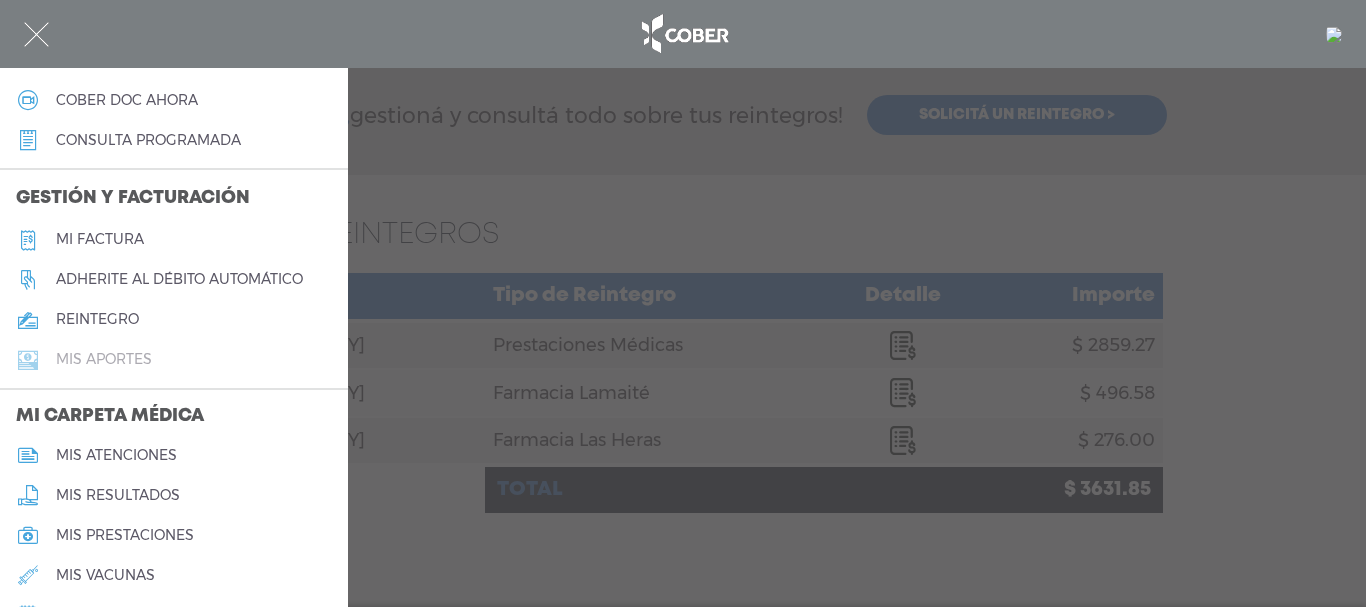 click on "Mis aportes" at bounding box center (104, 359) 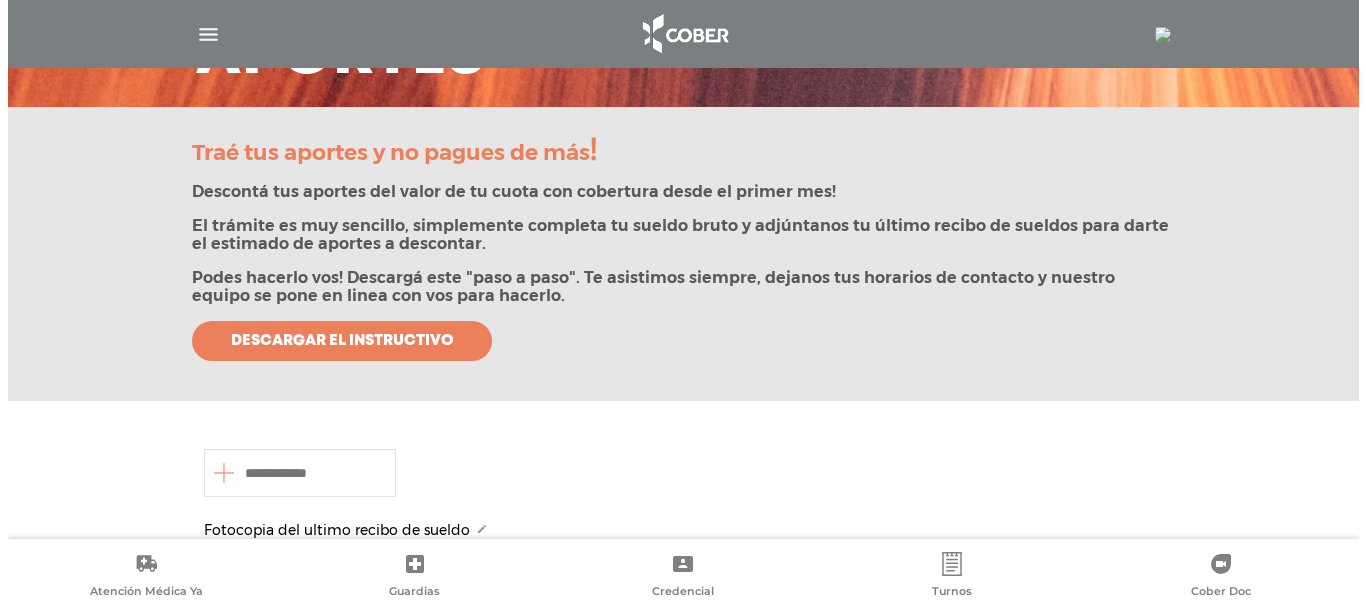 scroll, scrollTop: 200, scrollLeft: 0, axis: vertical 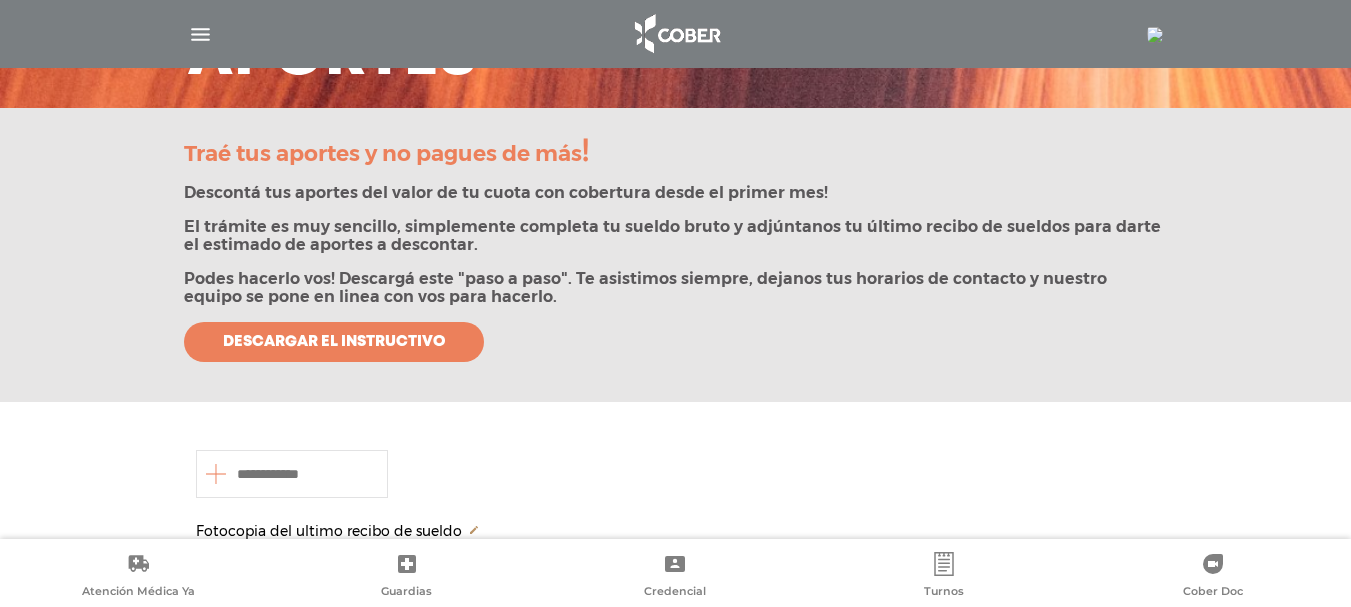 click at bounding box center [200, 34] 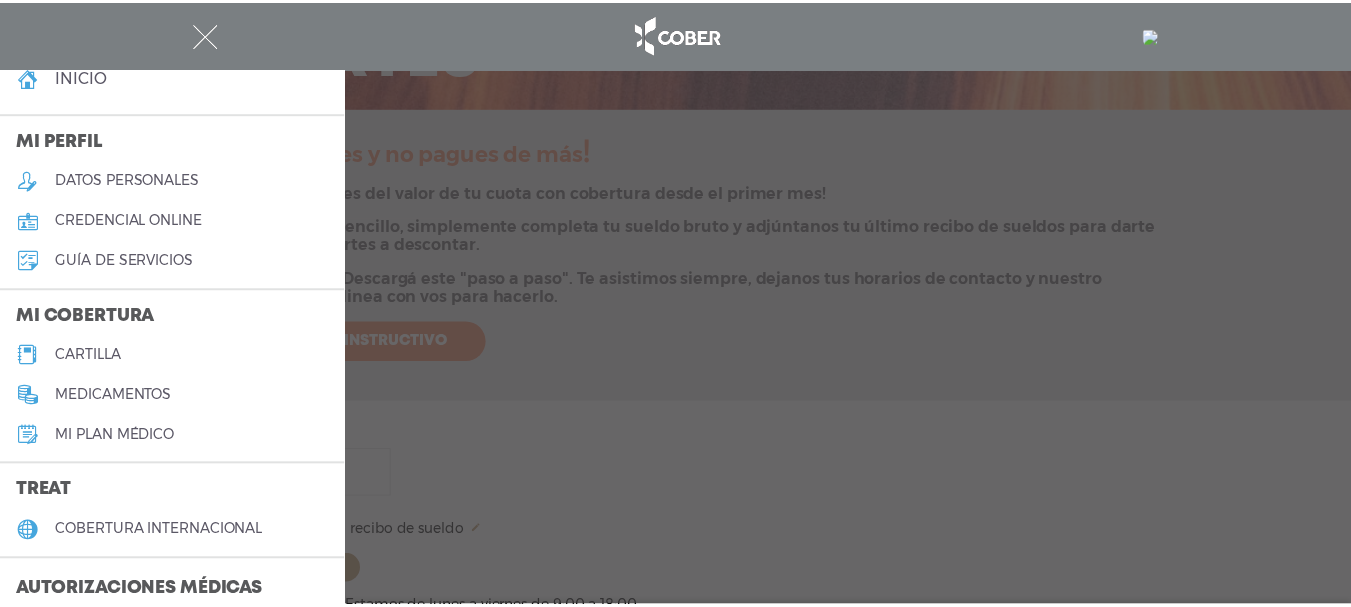 scroll, scrollTop: 0, scrollLeft: 0, axis: both 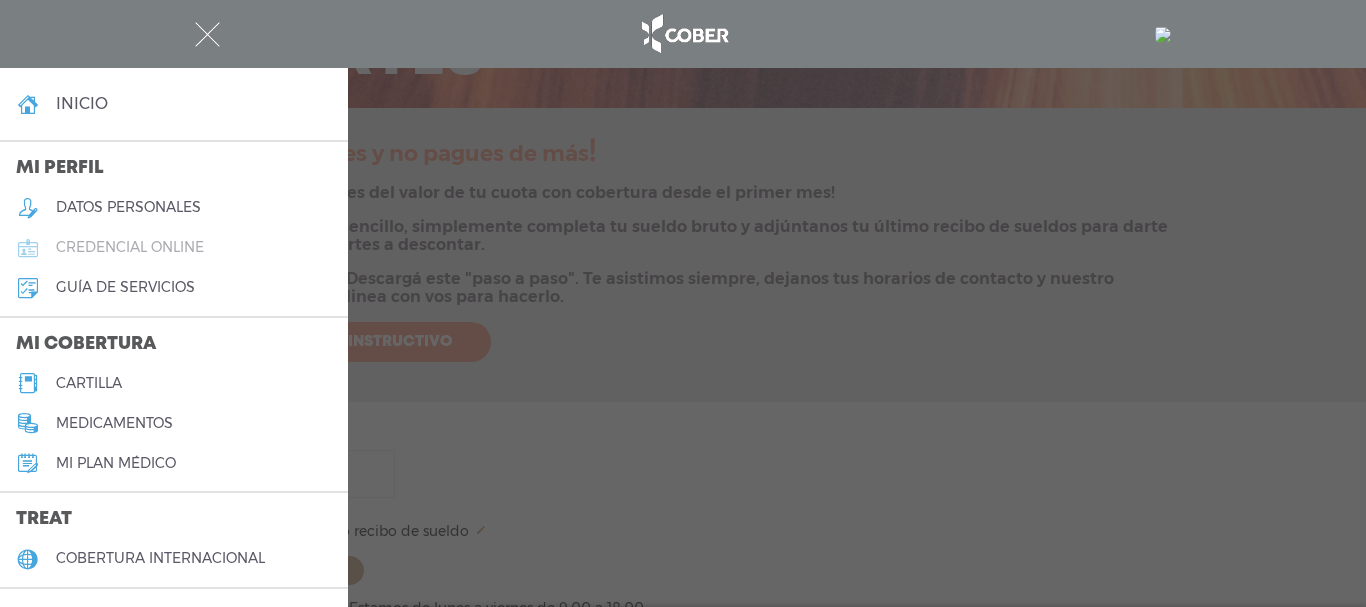 click on "credencial online" at bounding box center (130, 247) 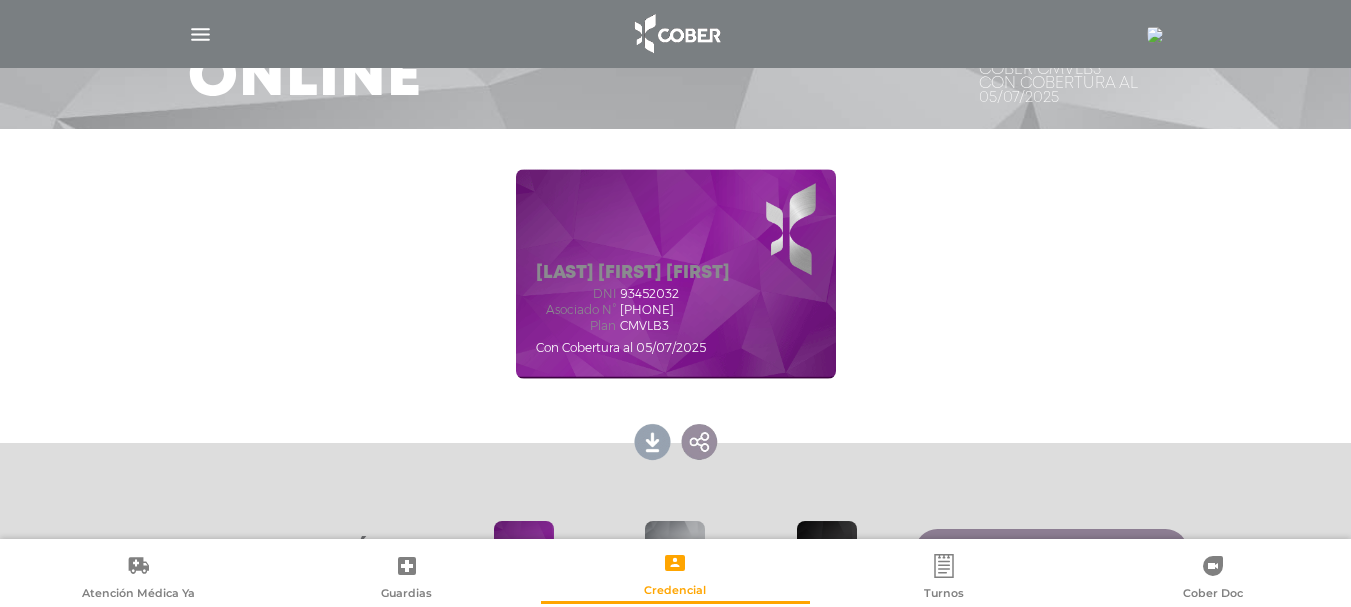 scroll, scrollTop: 180, scrollLeft: 0, axis: vertical 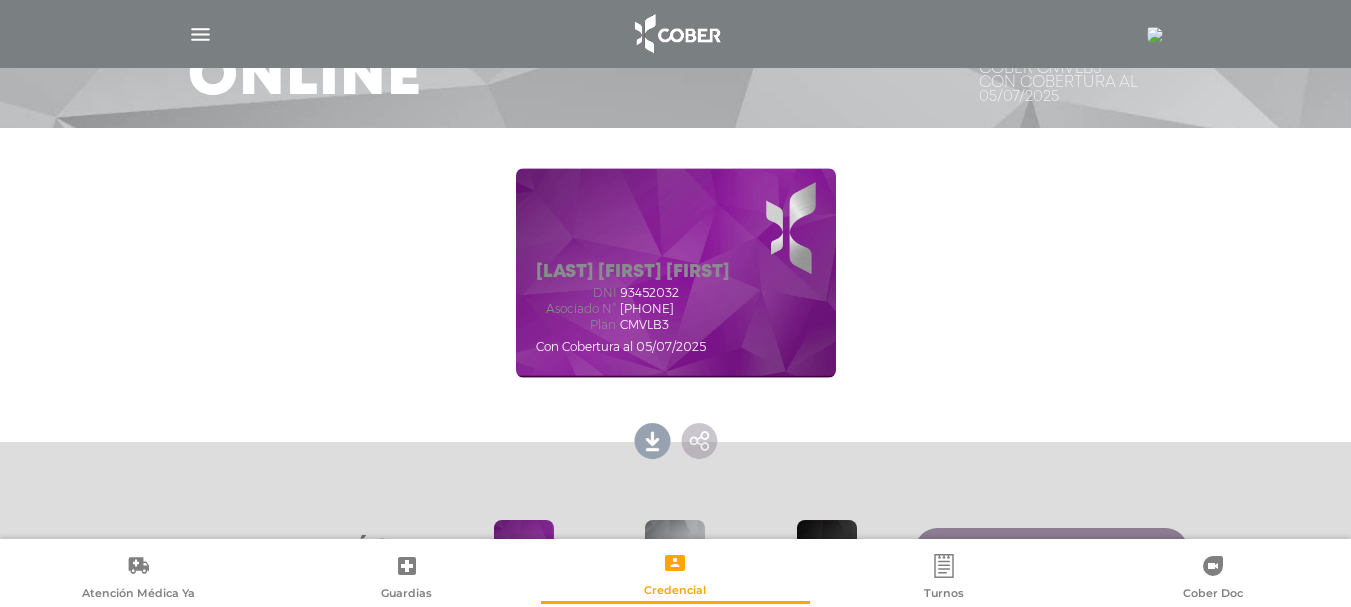 click at bounding box center (699, 439) 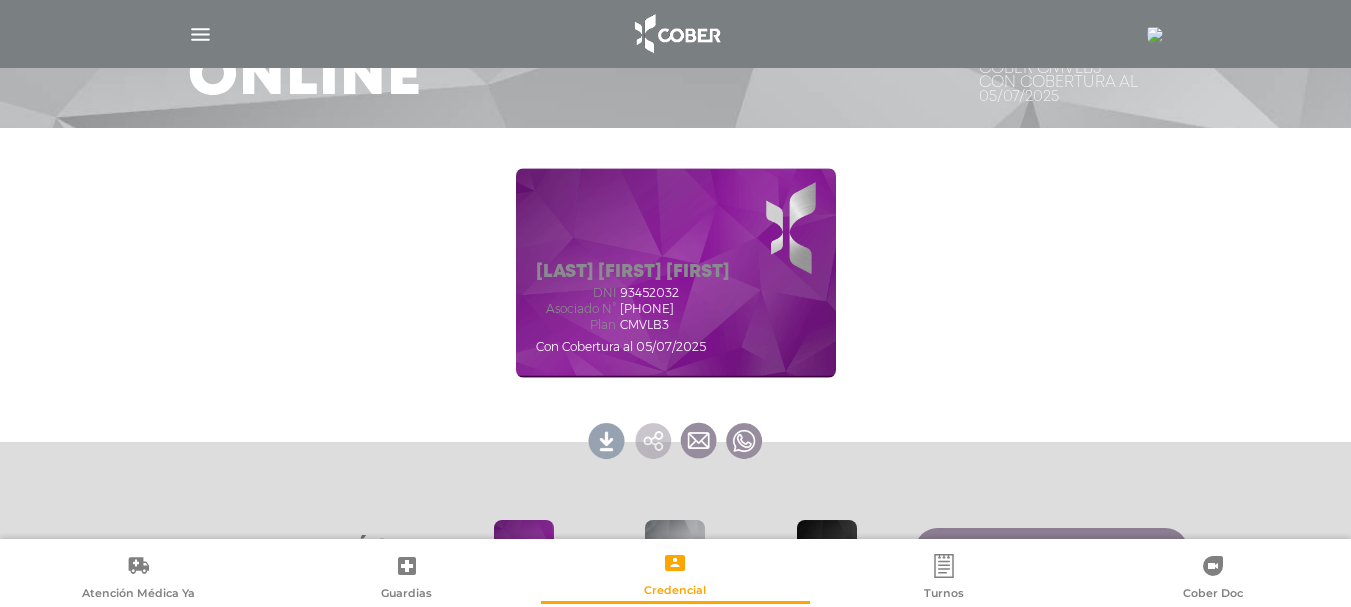 click at bounding box center [653, 439] 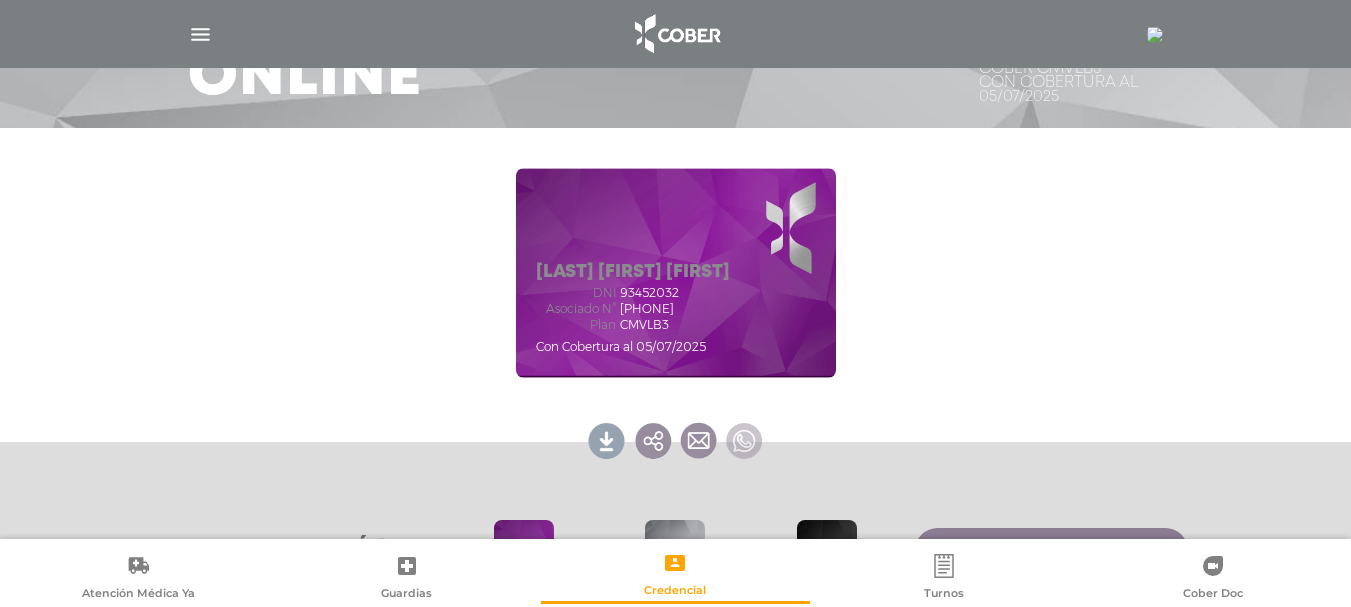 click at bounding box center (745, 439) 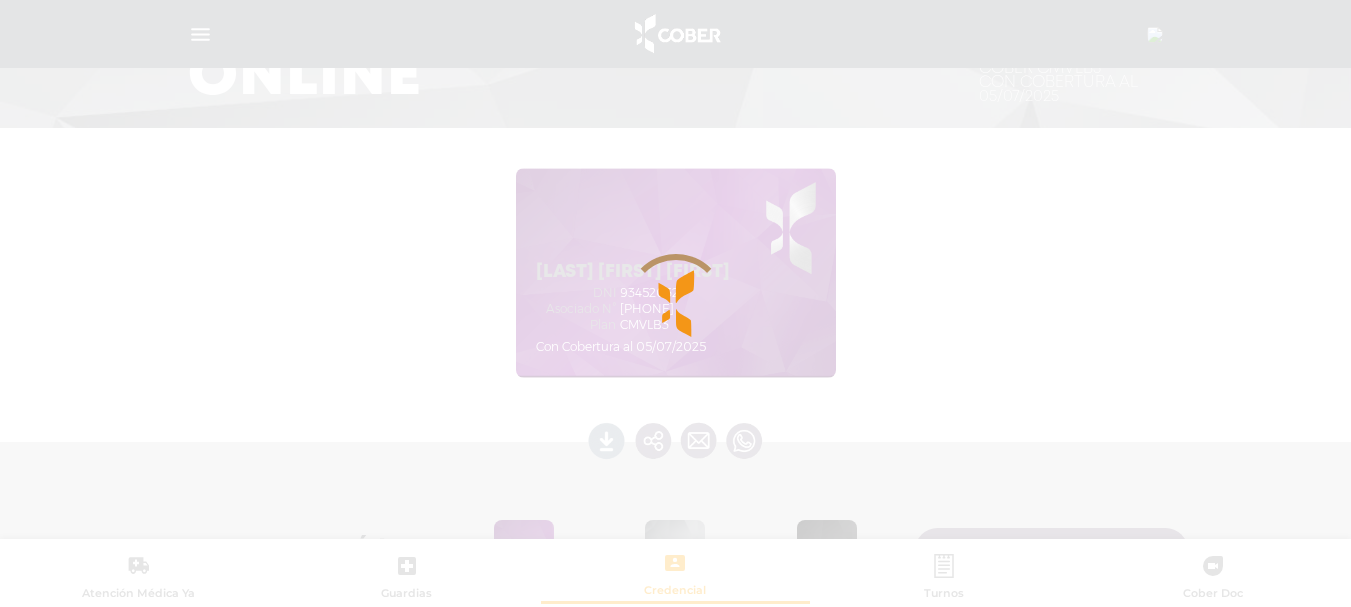 scroll, scrollTop: 0, scrollLeft: 0, axis: both 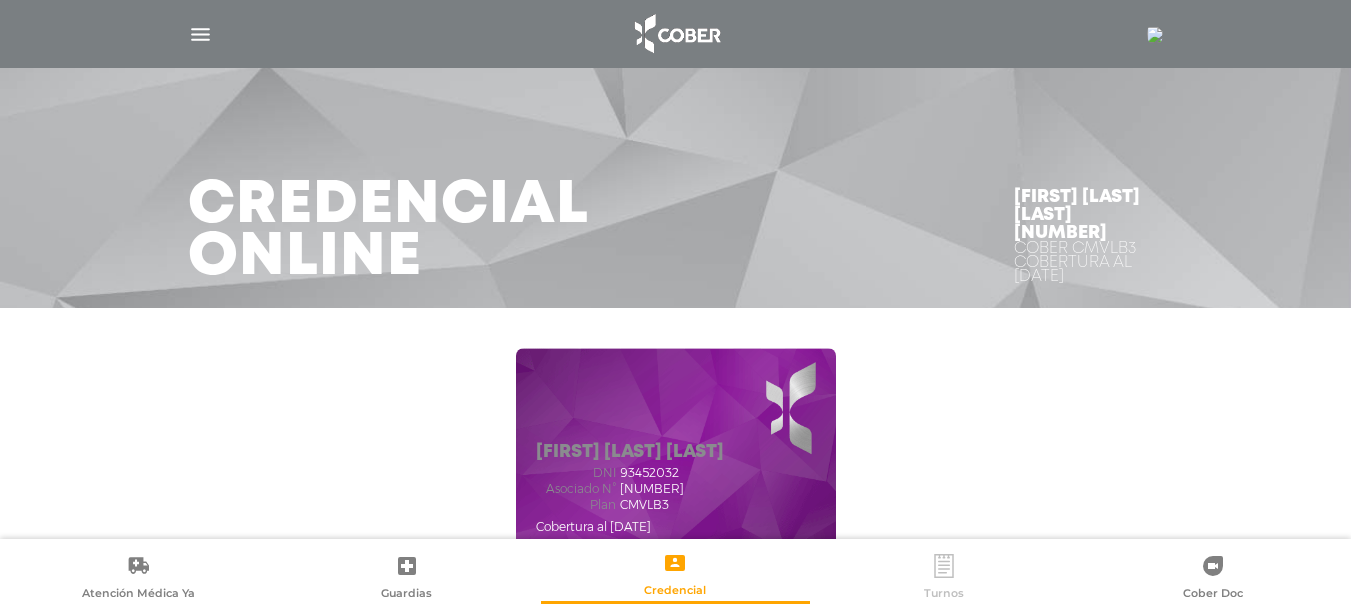 click at bounding box center [944, 566] 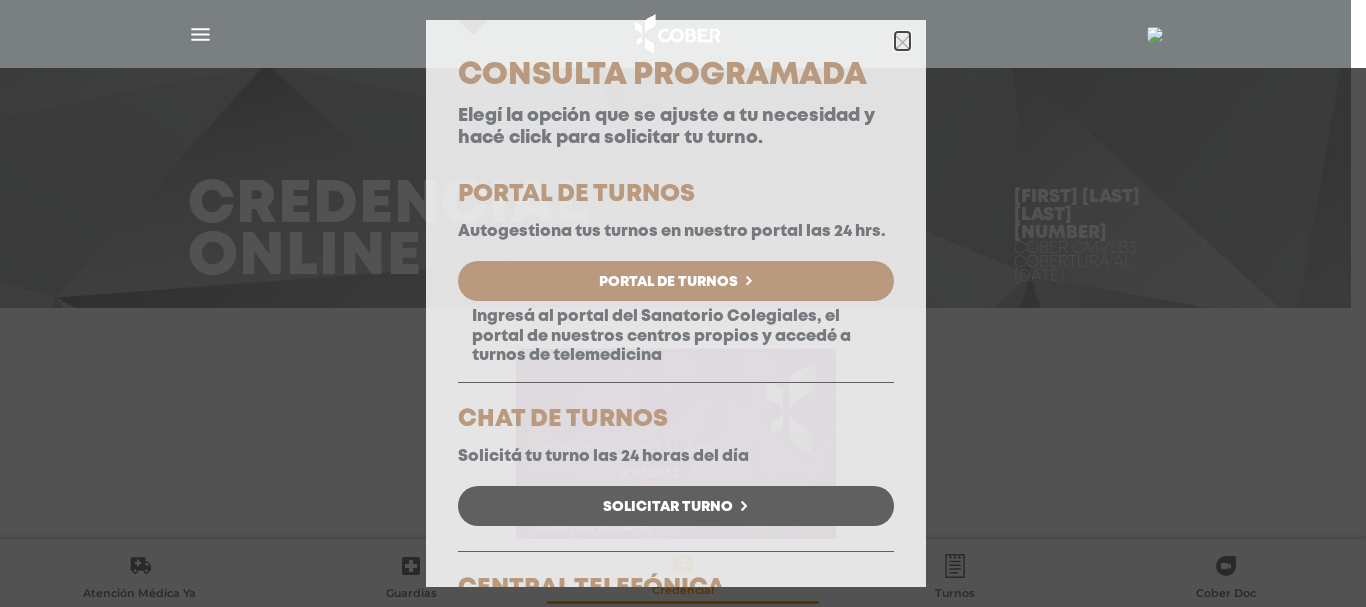 click at bounding box center [902, 42] 